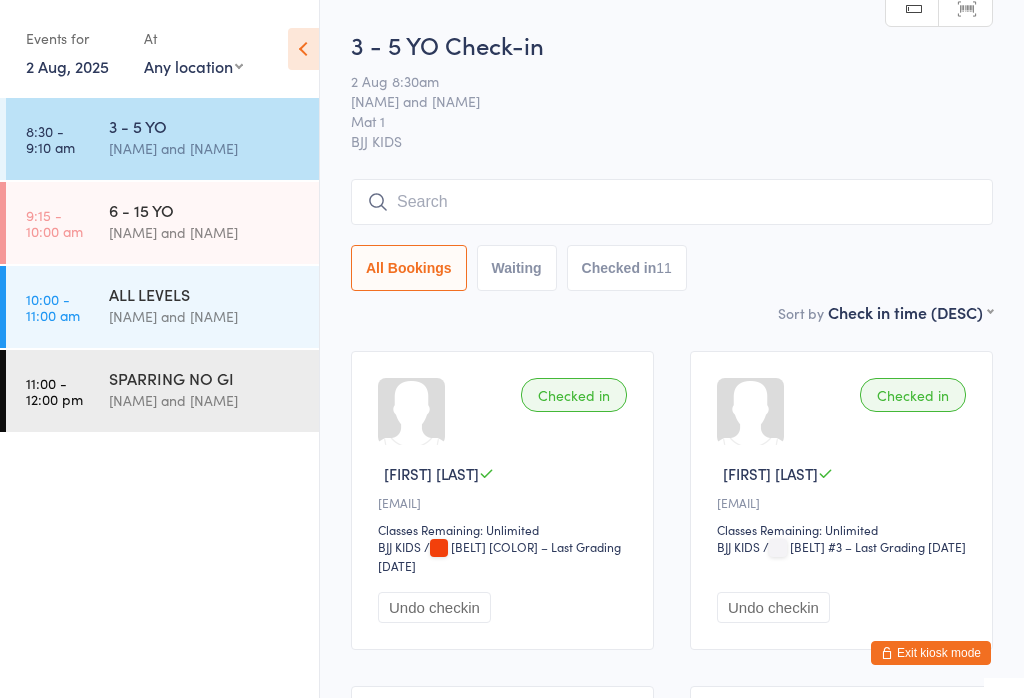 scroll, scrollTop: 181, scrollLeft: 0, axis: vertical 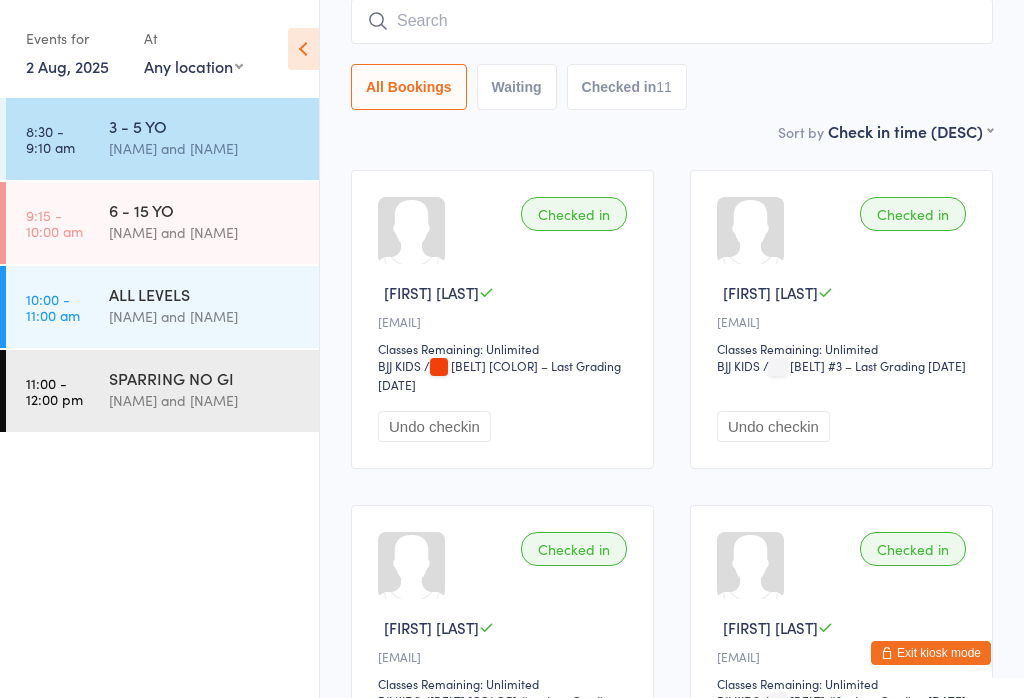 click at bounding box center [672, 21] 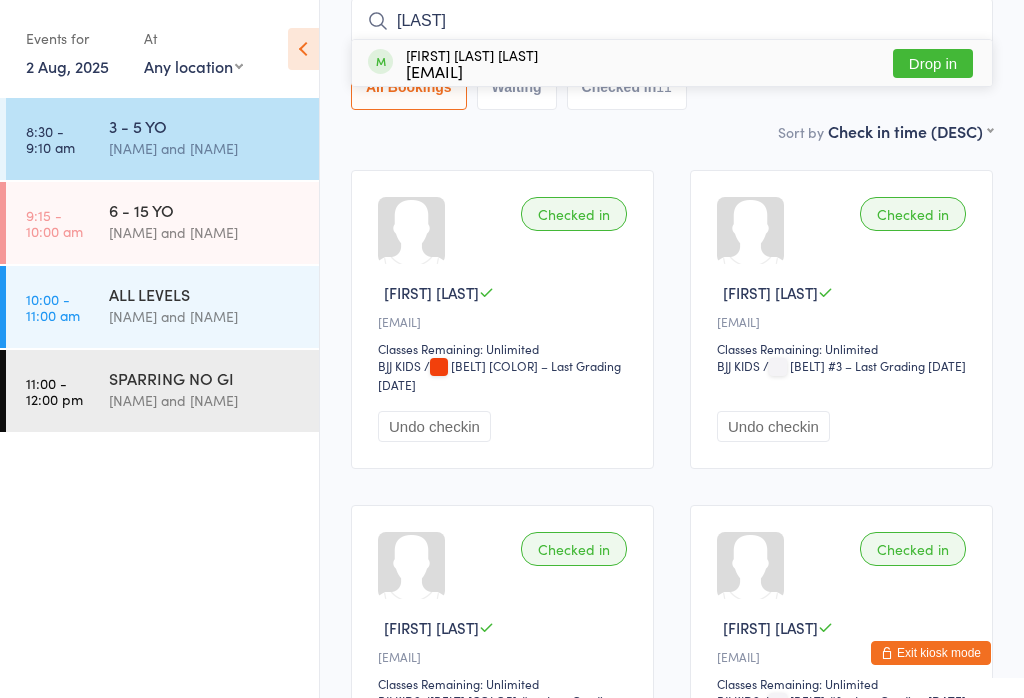 type on "[LAST]" 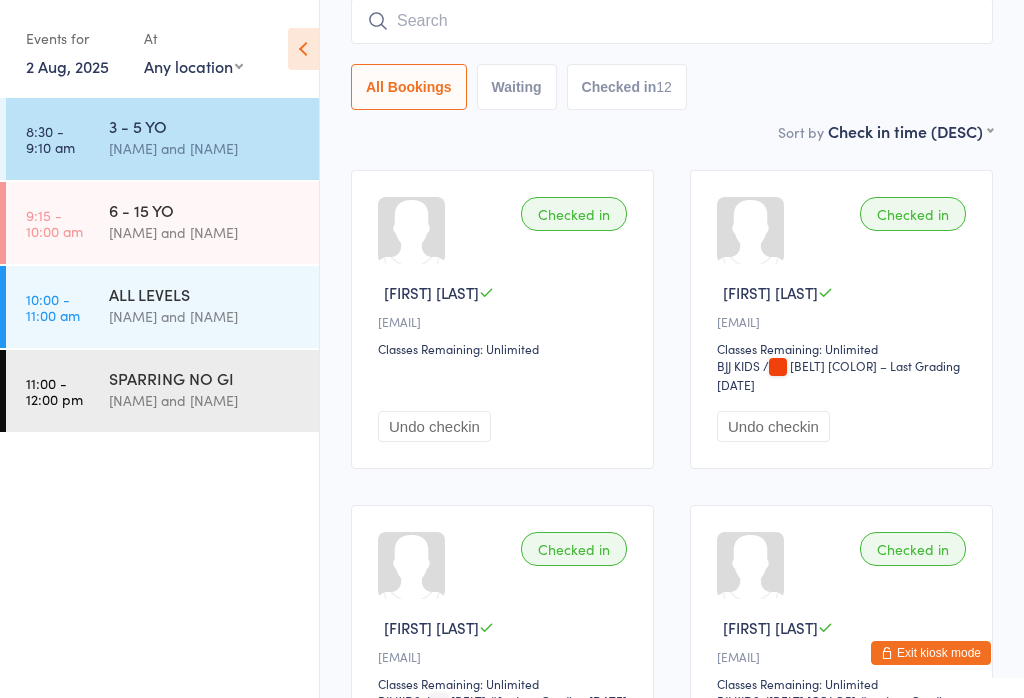 click on "ALL LEVELS" at bounding box center (205, 294) 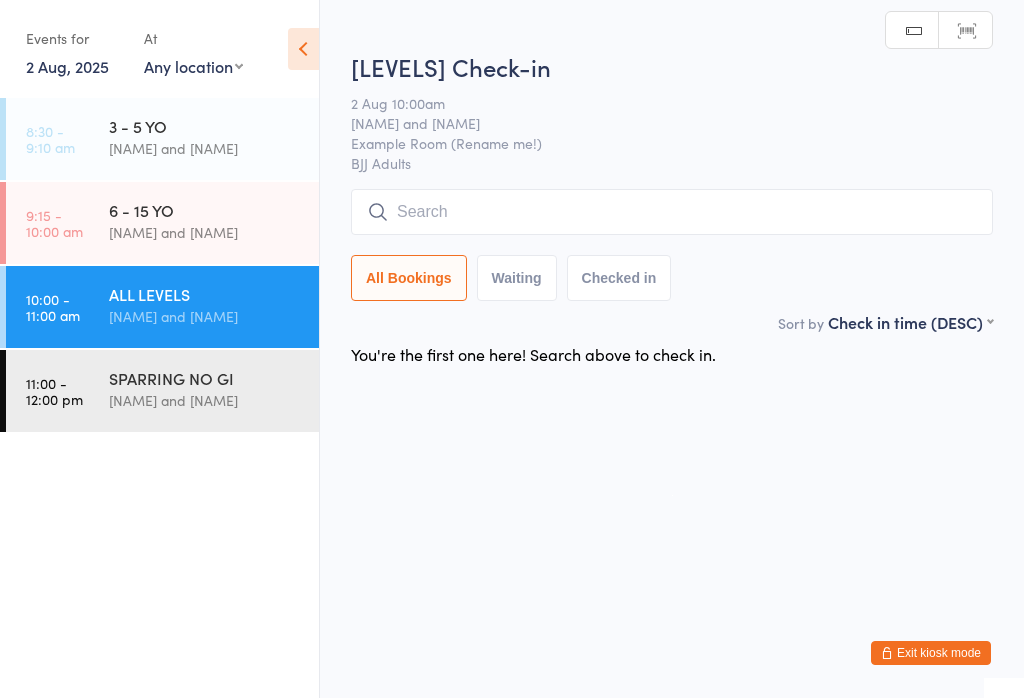 click at bounding box center (672, 212) 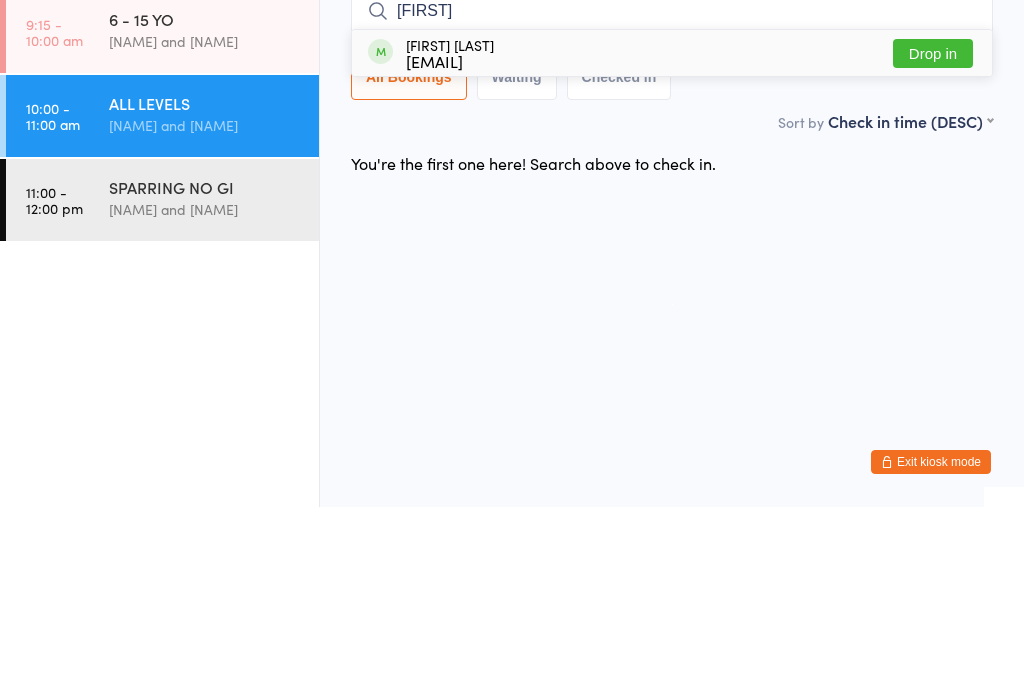 type on "[FIRST]" 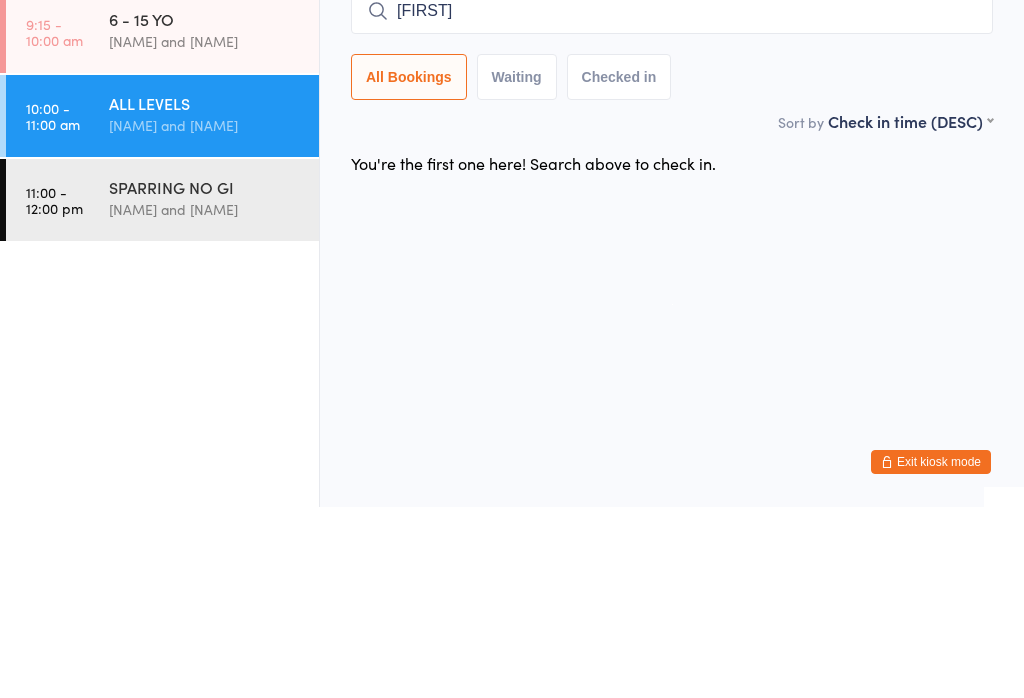 type 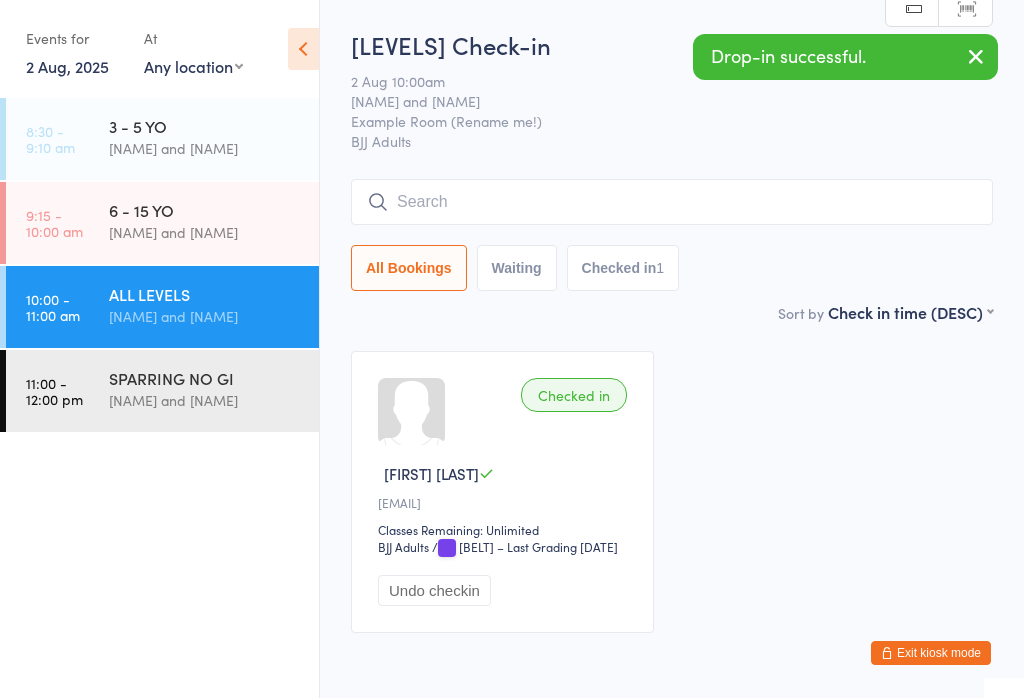 click on "[NAME] and [NAME]" at bounding box center [205, 400] 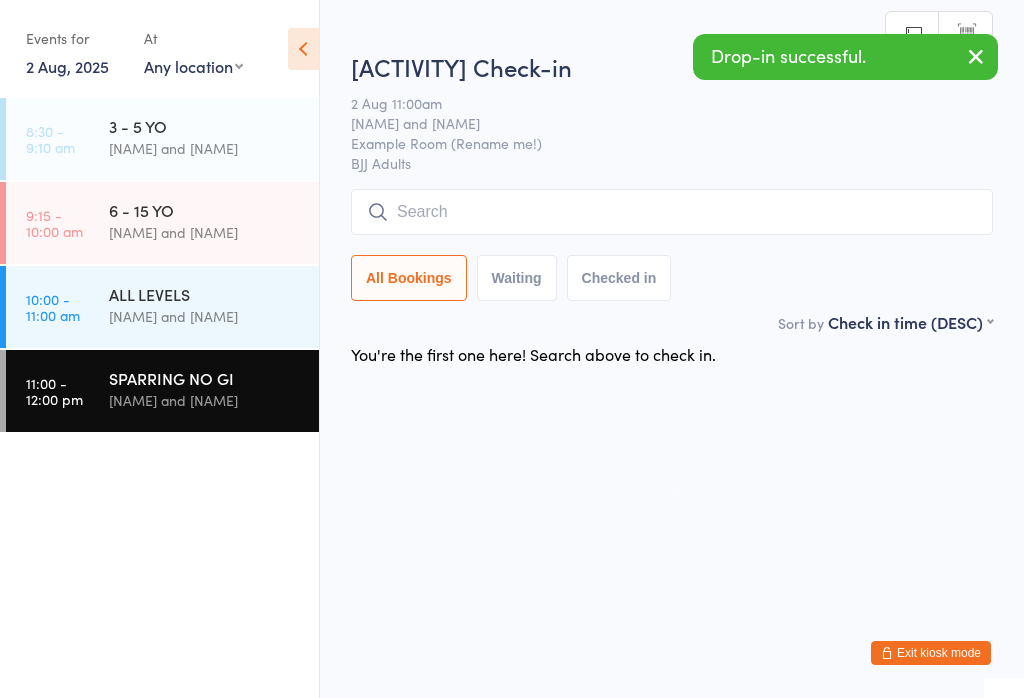 click at bounding box center [672, 212] 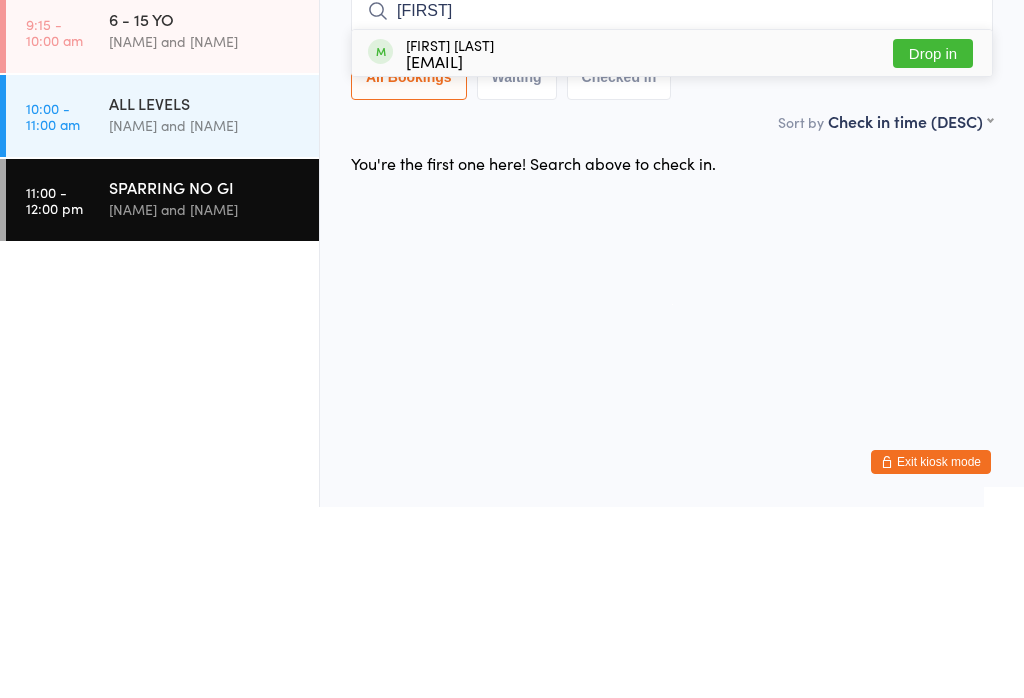 type on "[FIRST]" 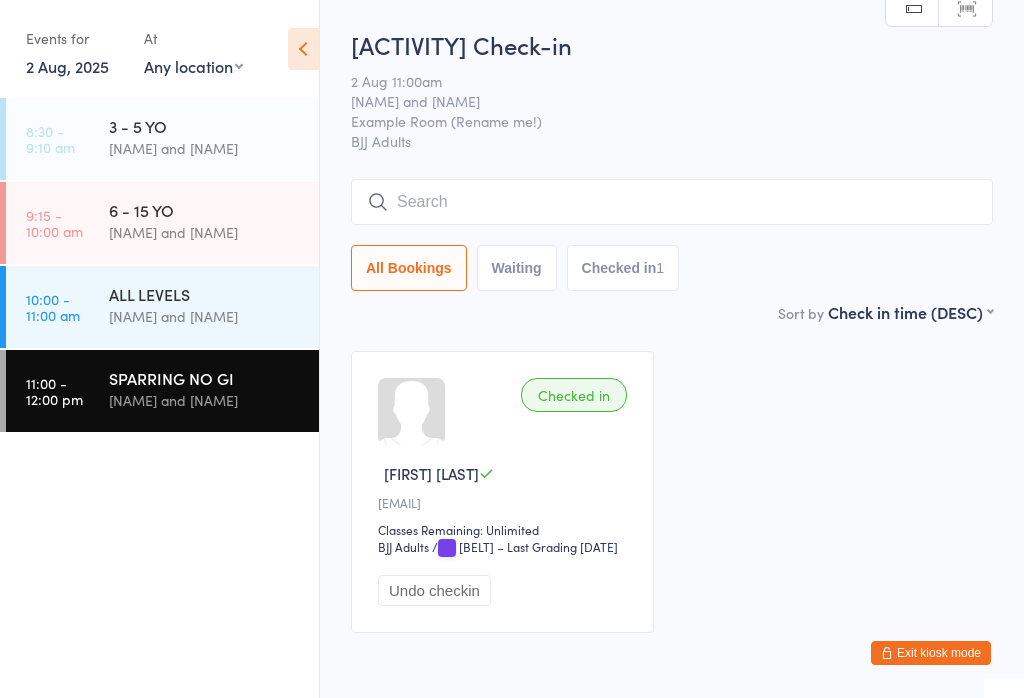 click at bounding box center [672, 202] 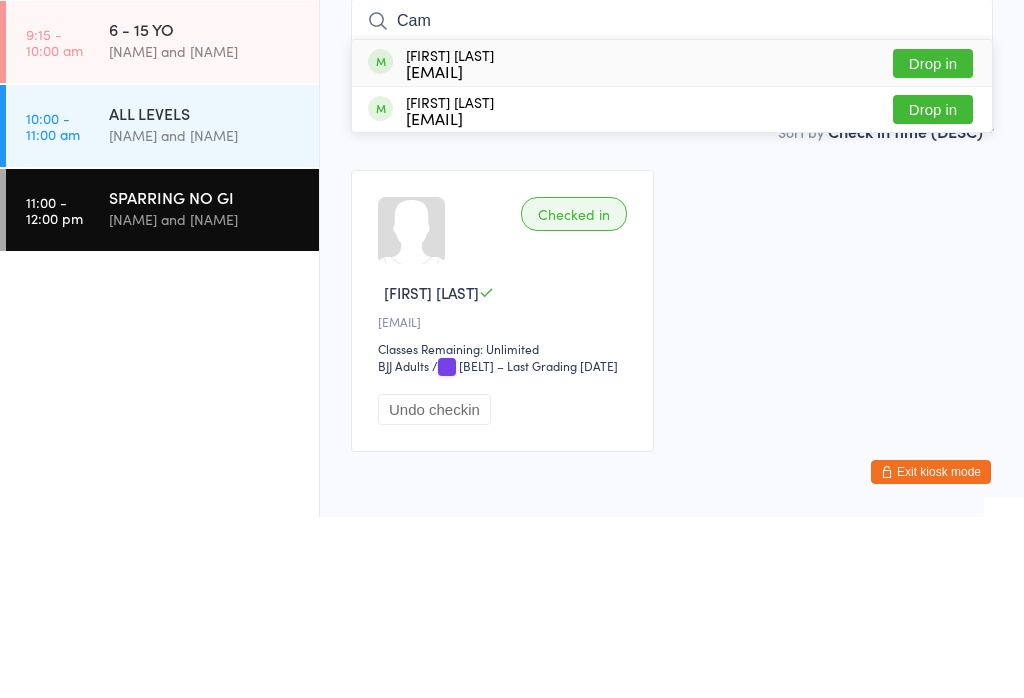 type on "Cam" 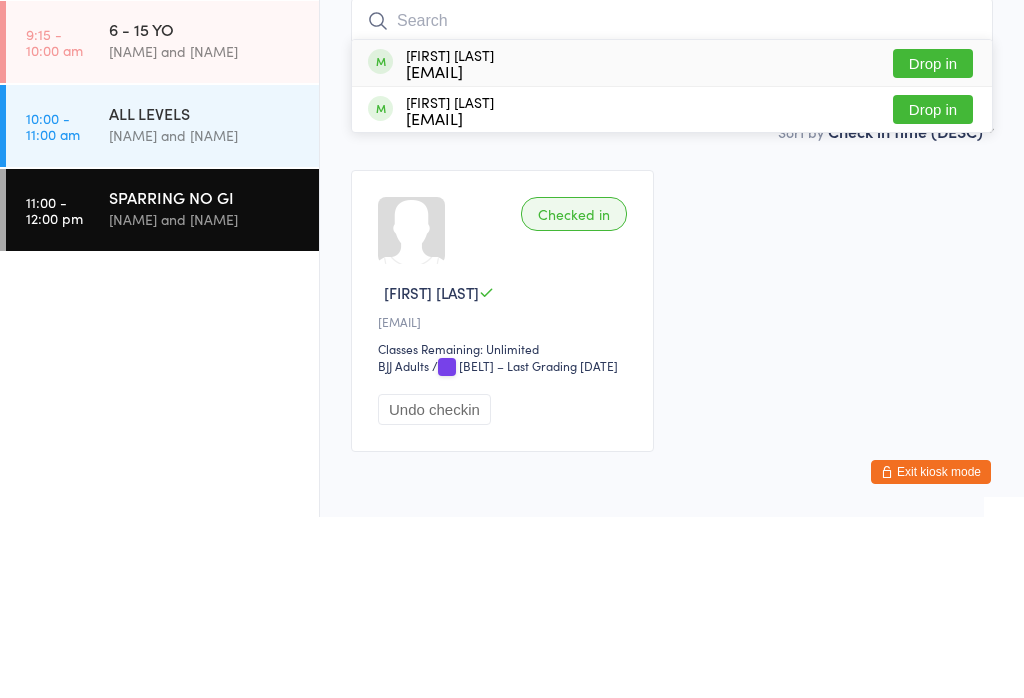 scroll, scrollTop: 117, scrollLeft: 0, axis: vertical 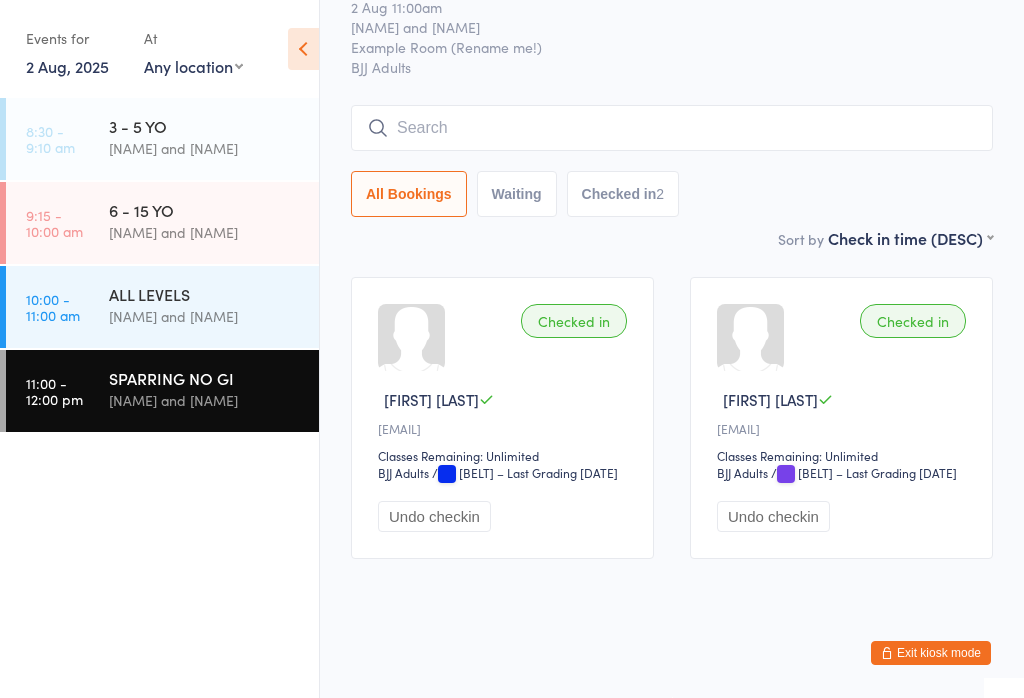 click on "ALL LEVELS" at bounding box center (205, 294) 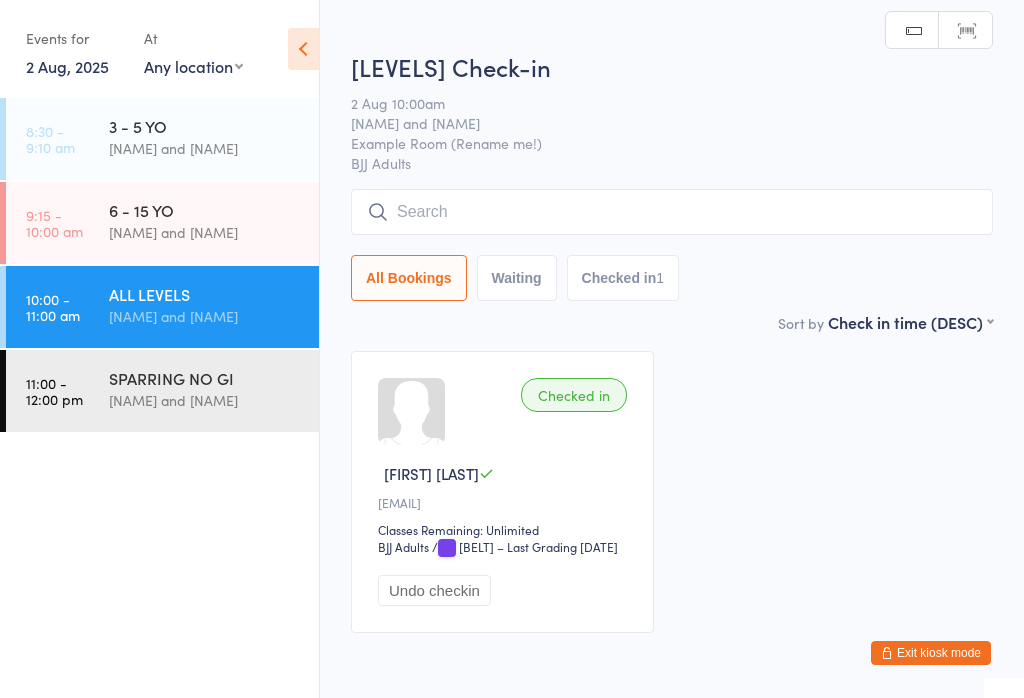 click at bounding box center (672, 212) 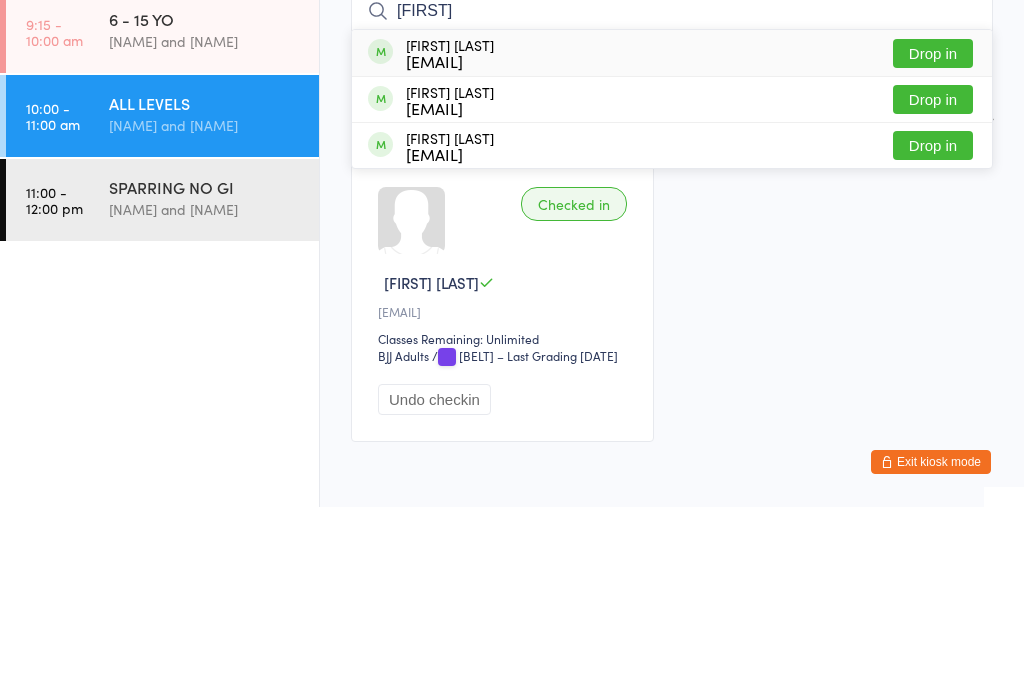 type on "[FIRST]" 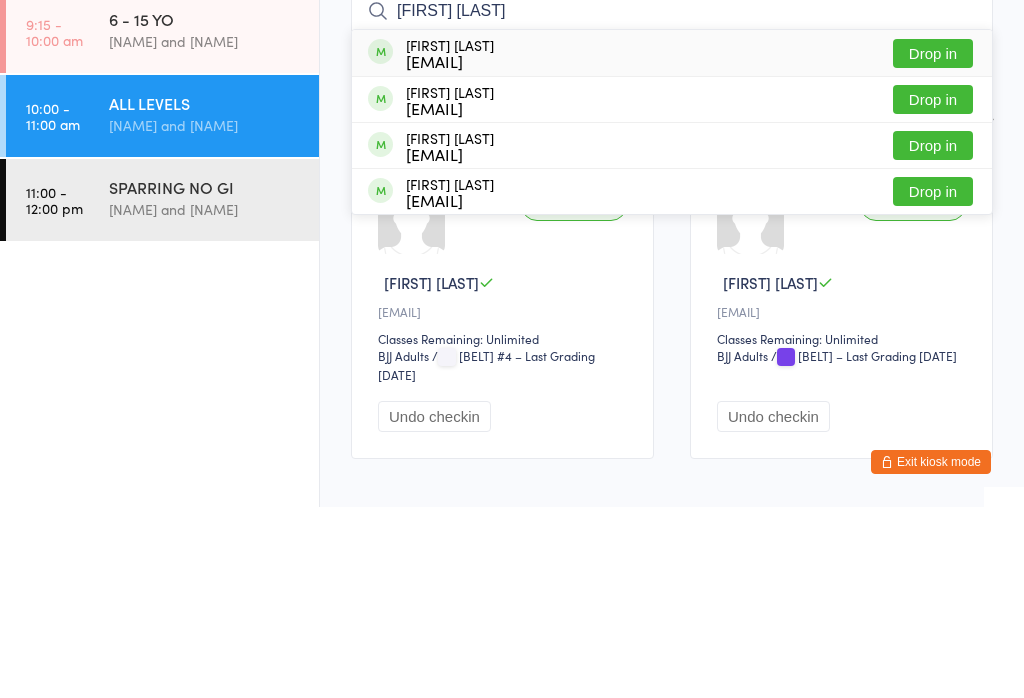 type on "[FIRST] [LAST]" 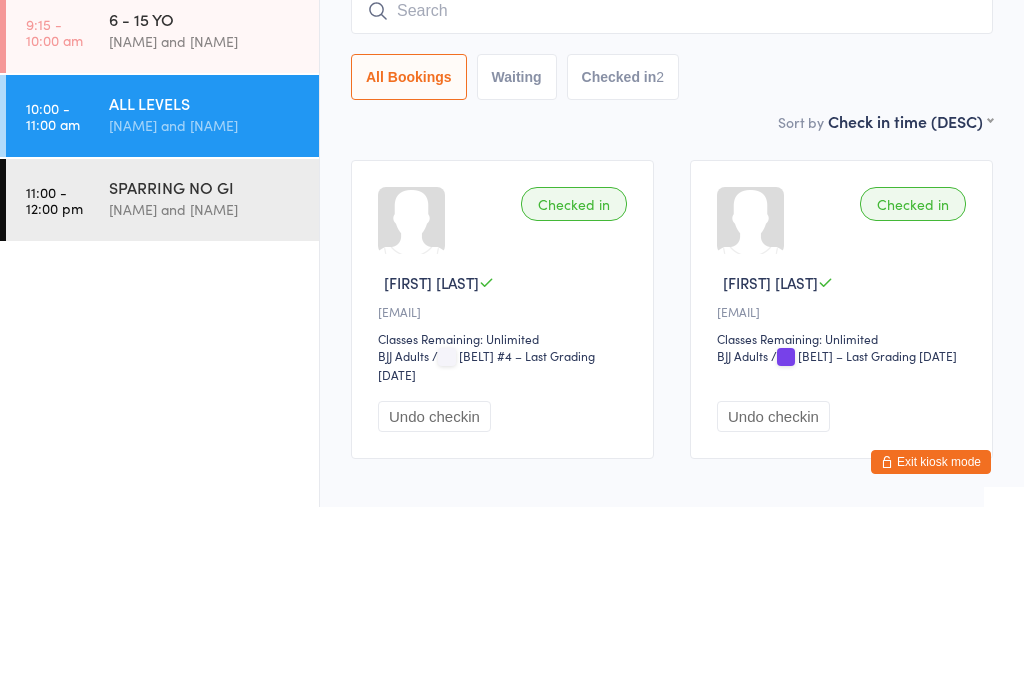 scroll, scrollTop: 117, scrollLeft: 0, axis: vertical 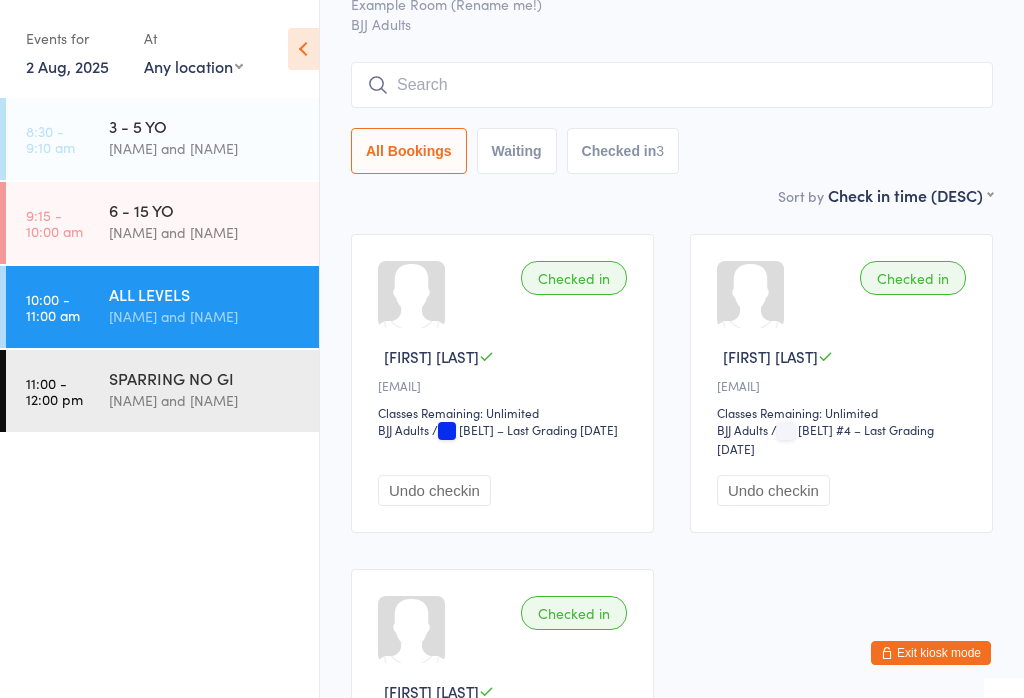 click at bounding box center [672, 85] 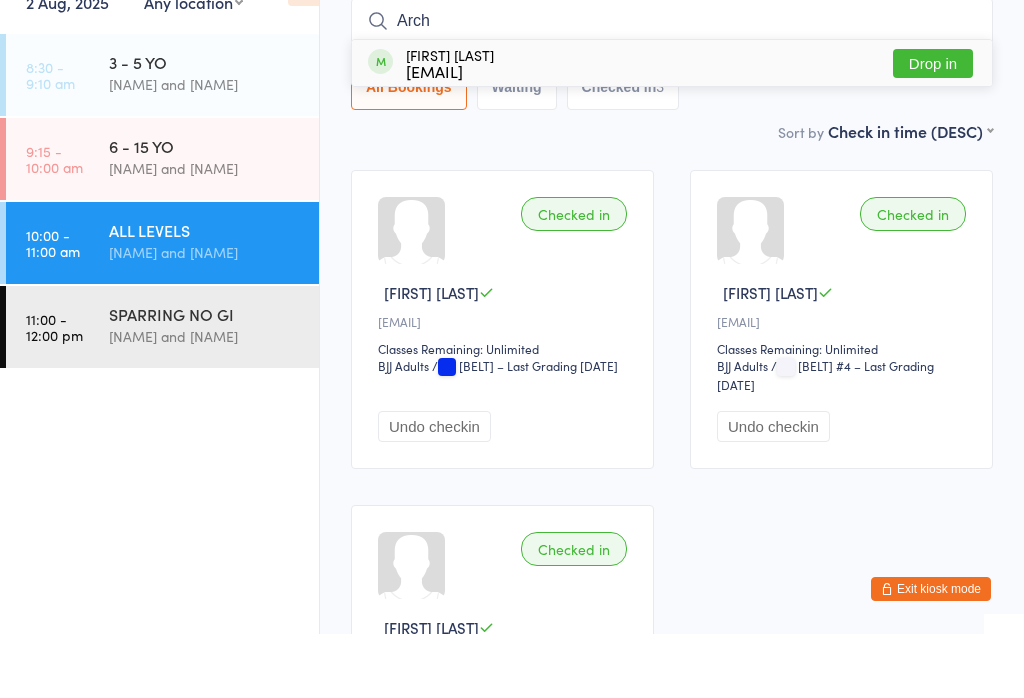 type on "Arch" 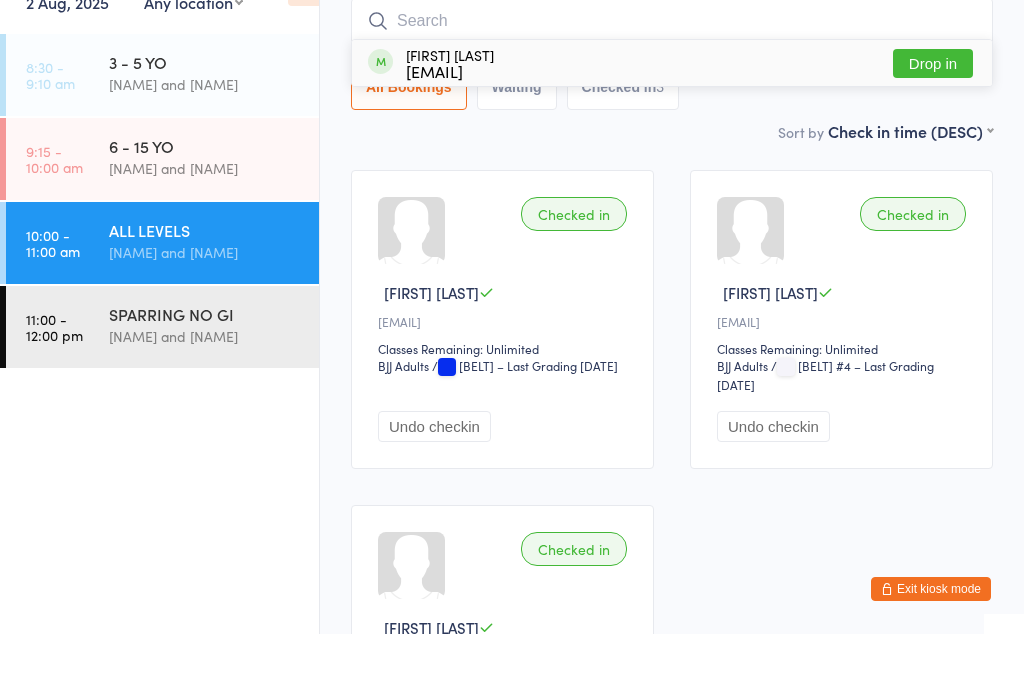 scroll, scrollTop: 181, scrollLeft: 0, axis: vertical 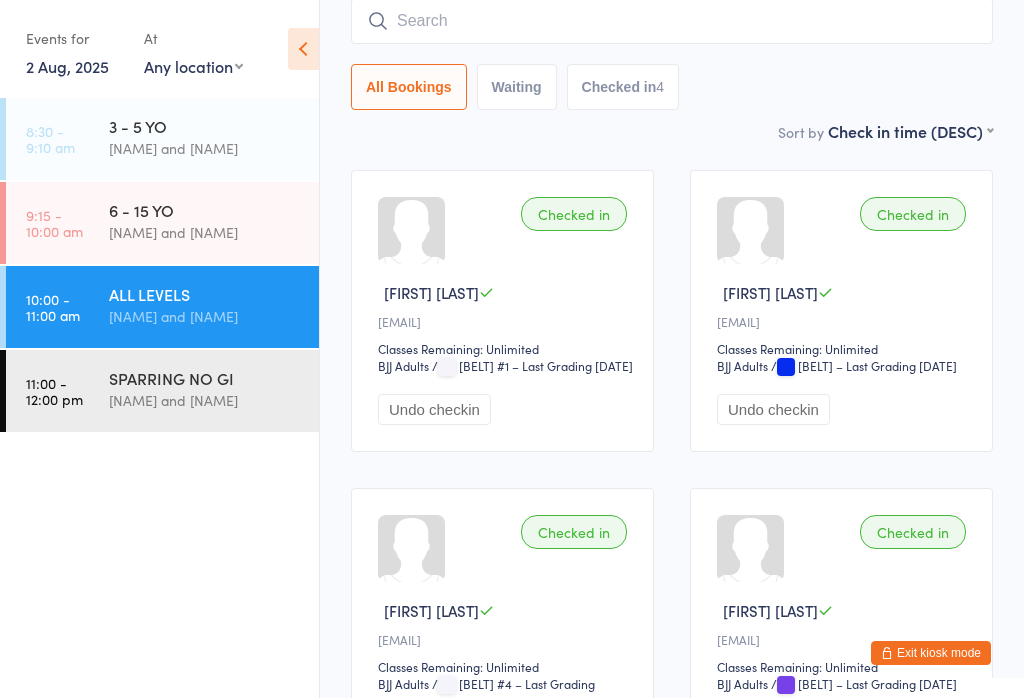click at bounding box center [672, 21] 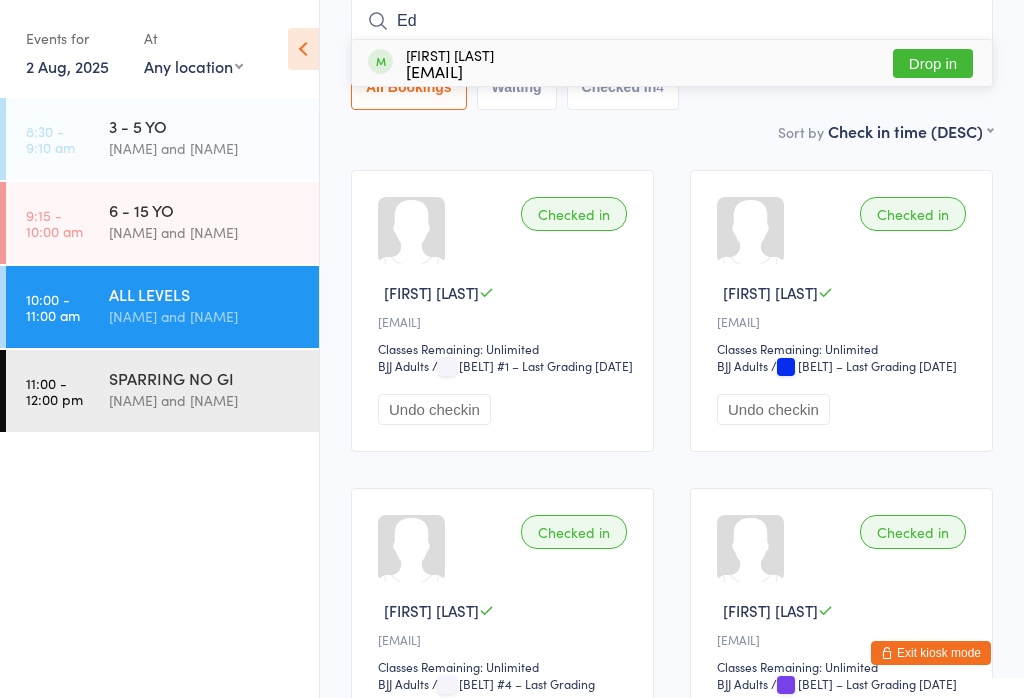 type on "Ed" 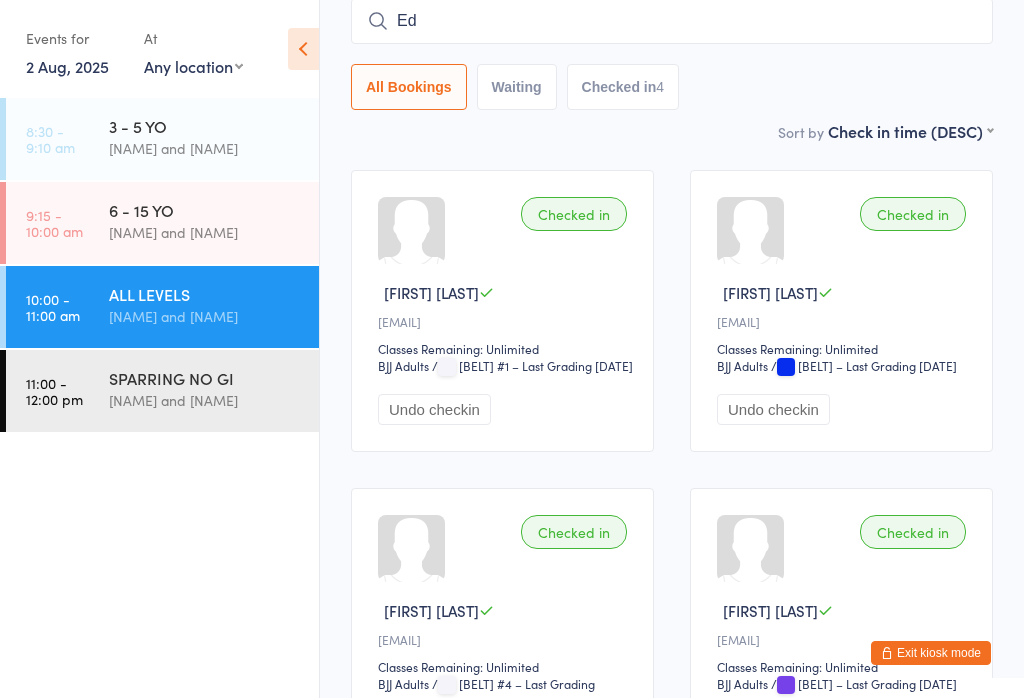 type 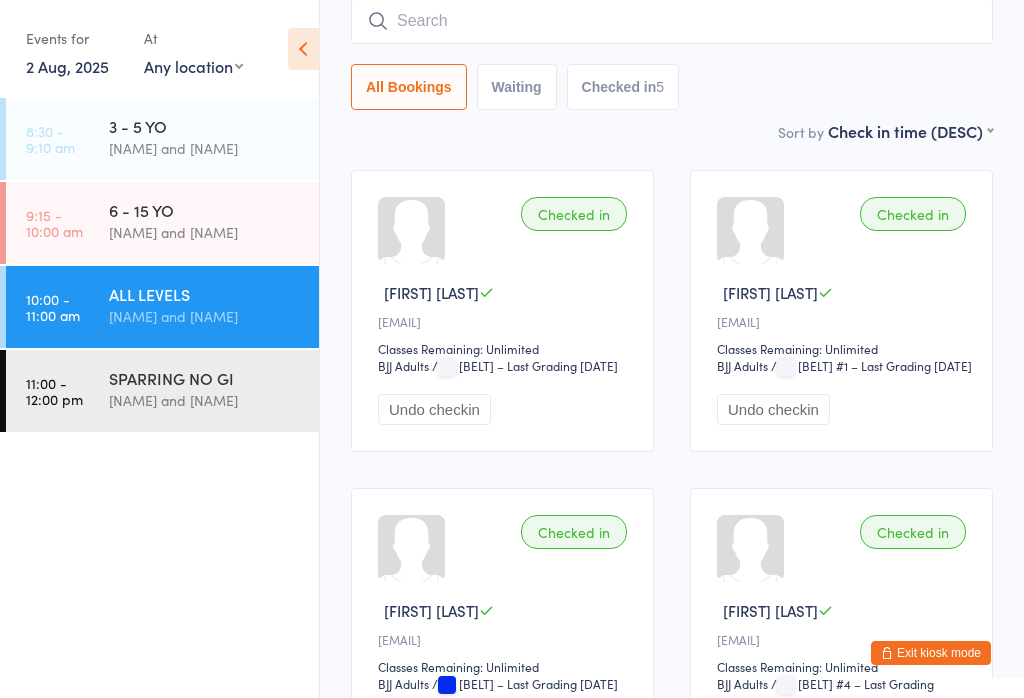 scroll, scrollTop: 179, scrollLeft: 0, axis: vertical 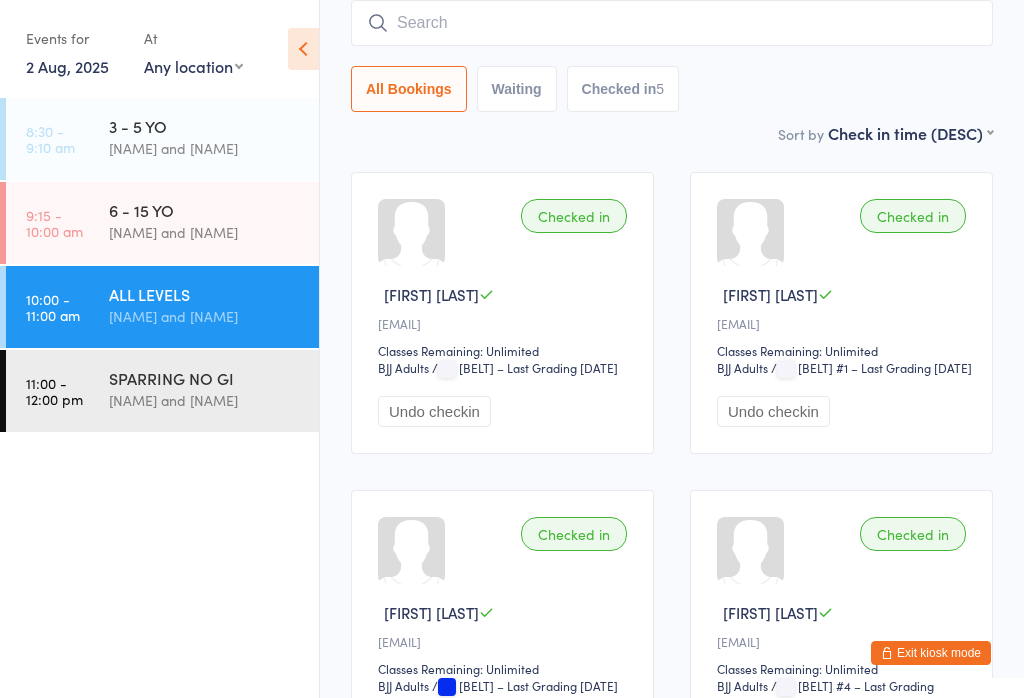 click on "[TIME] - [TIME] [AGE] [NAME] and [NAME]" at bounding box center (162, 223) 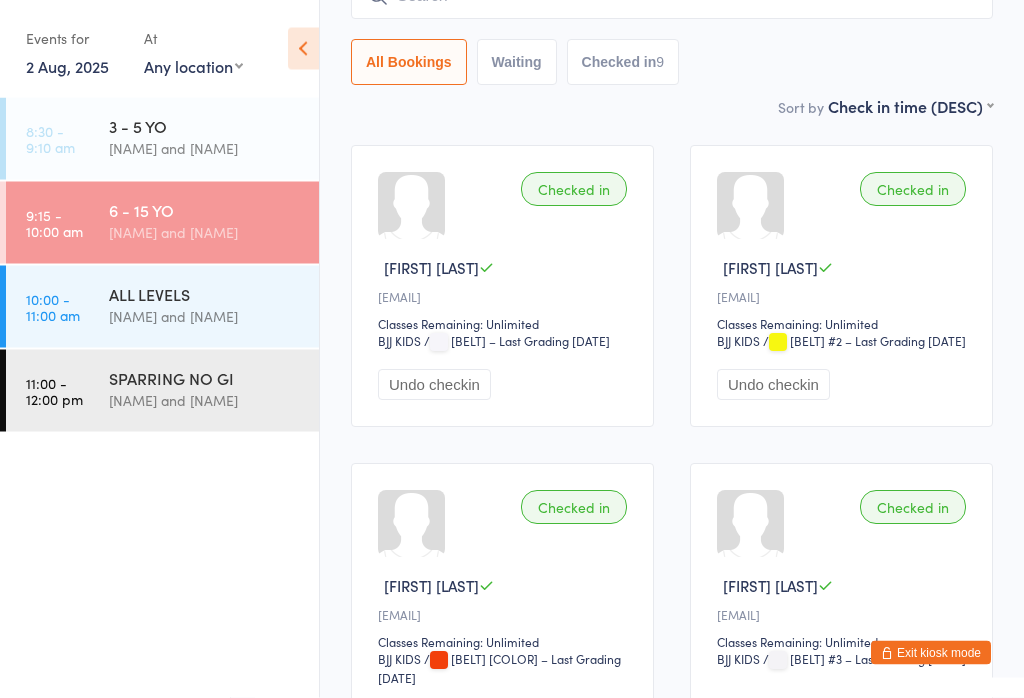 scroll, scrollTop: 0, scrollLeft: 0, axis: both 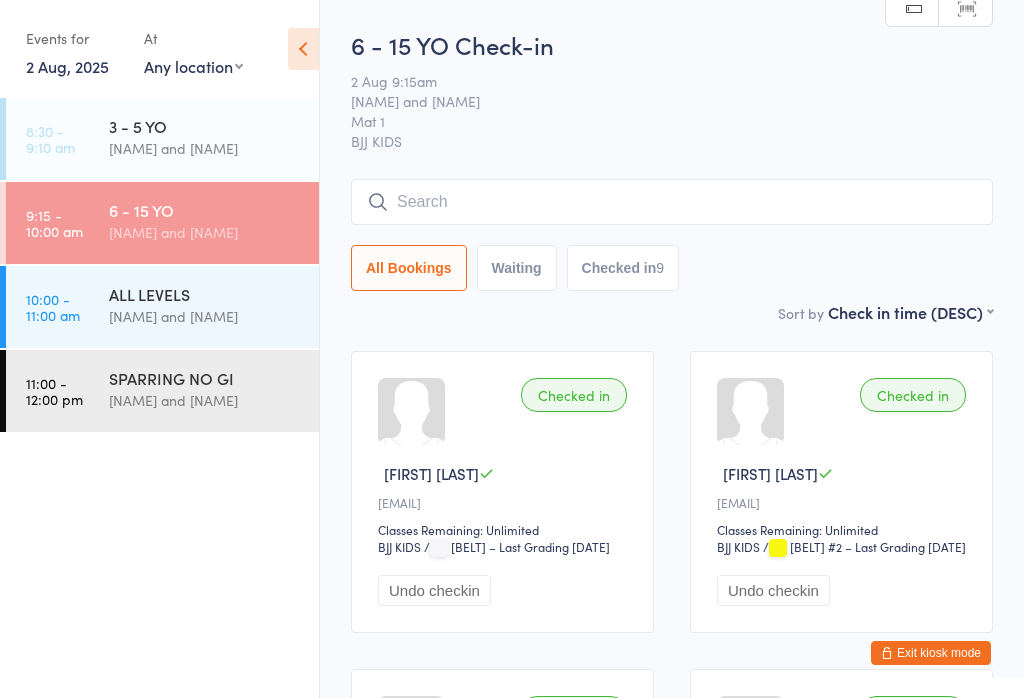 click at bounding box center [672, 202] 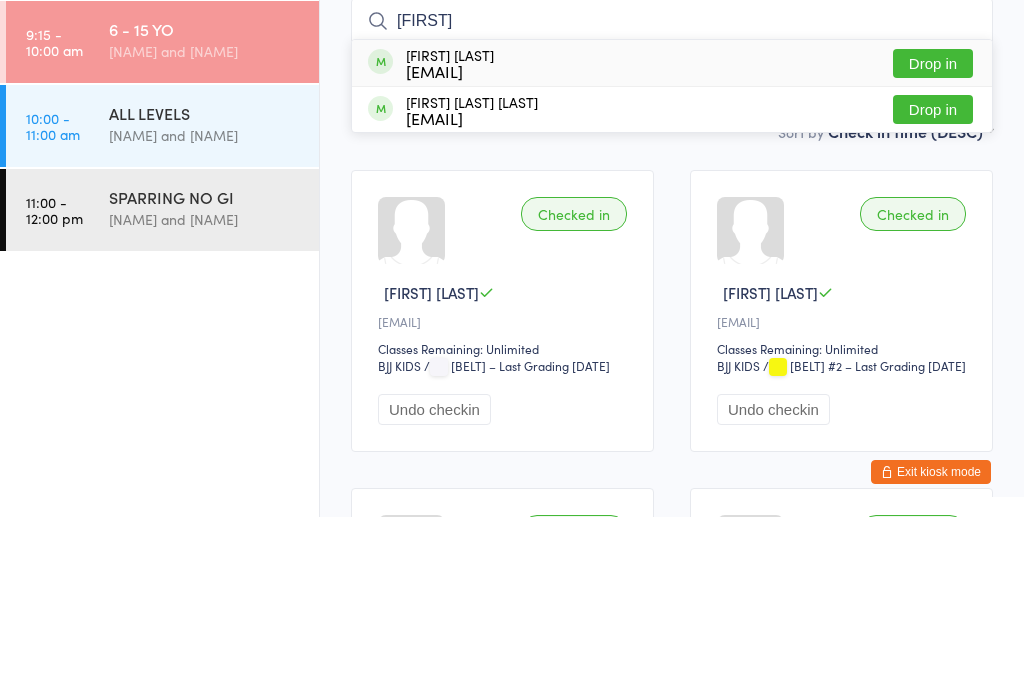 type on "[FIRST]" 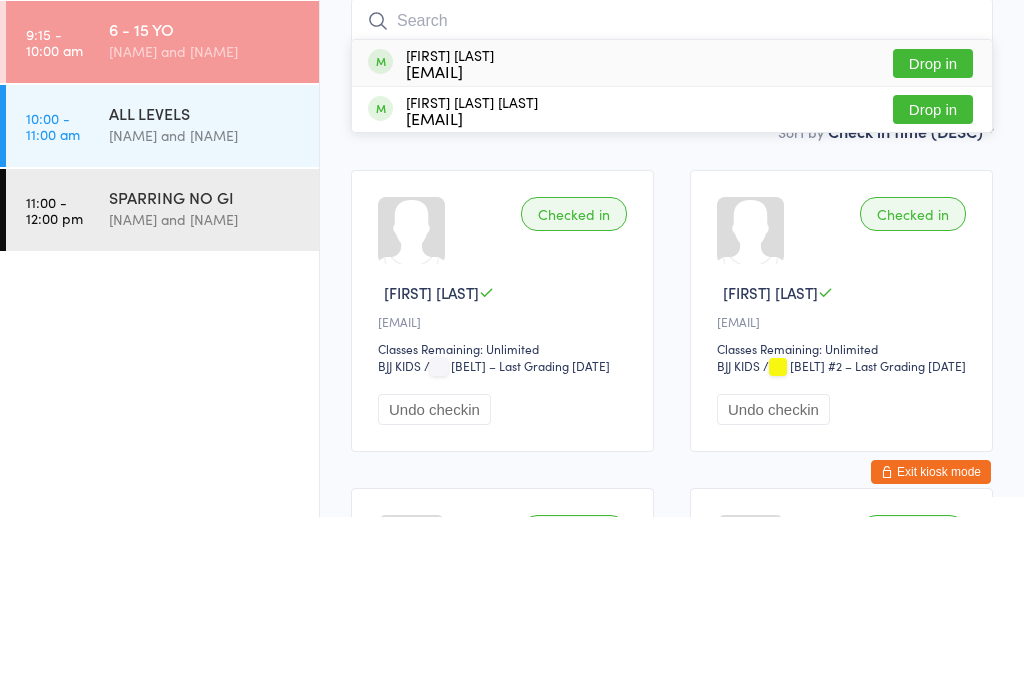 scroll, scrollTop: 181, scrollLeft: 0, axis: vertical 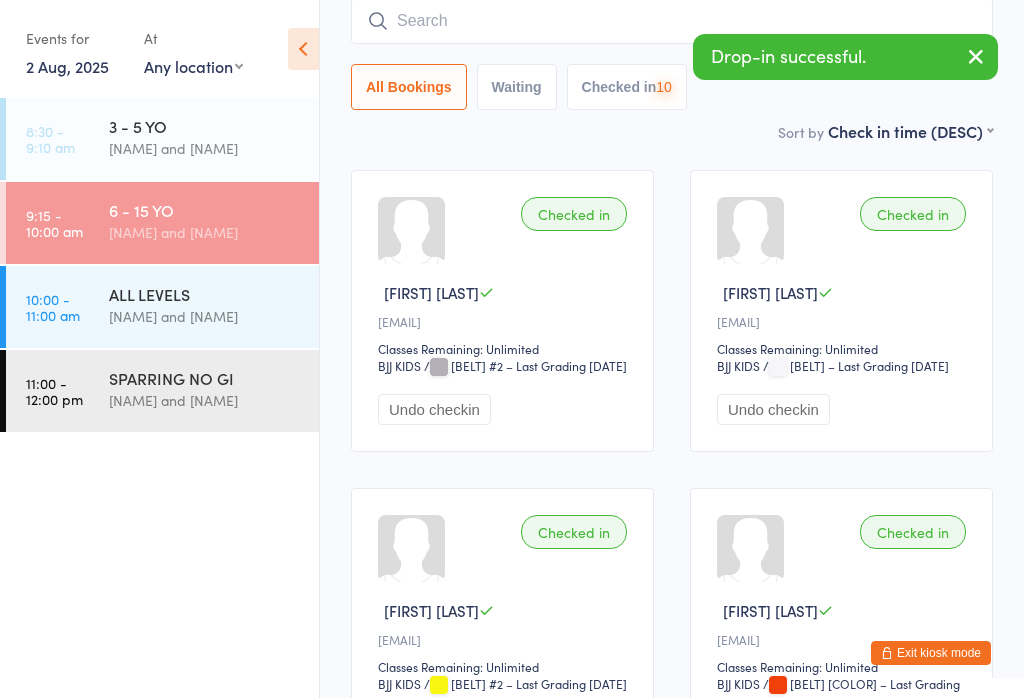 click on "[NAME] and [NAME]" at bounding box center (205, 316) 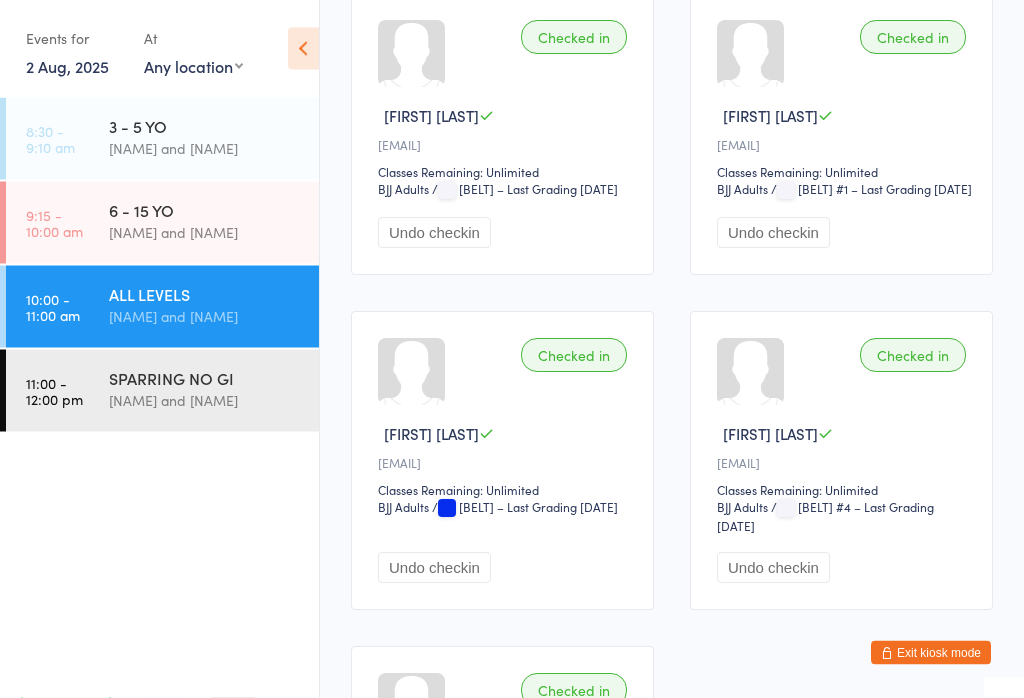 scroll, scrollTop: 0, scrollLeft: 0, axis: both 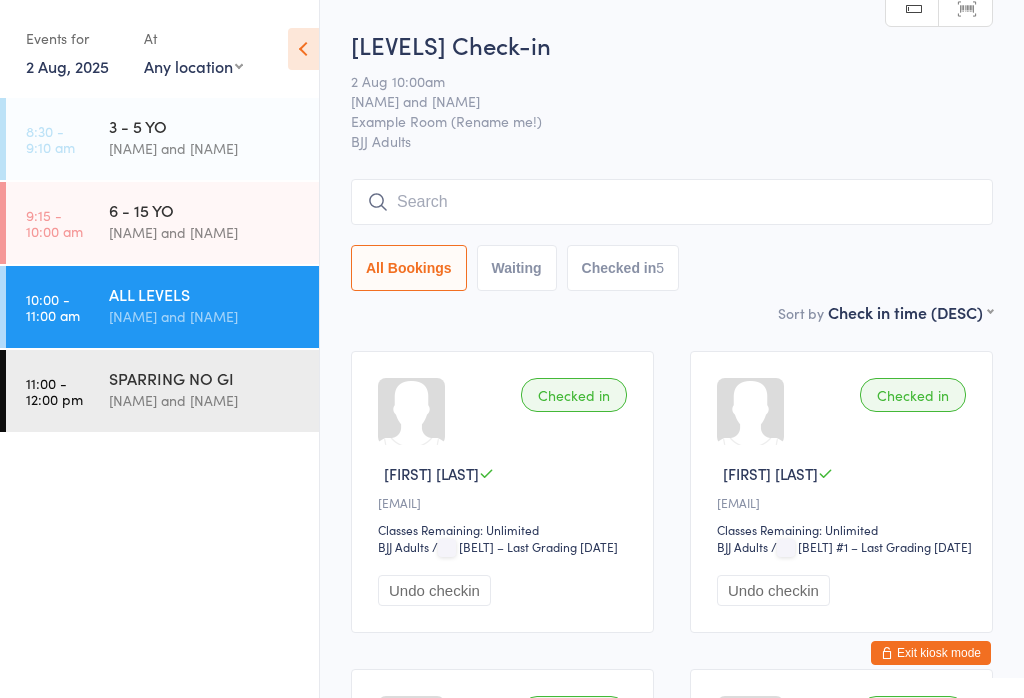click on "6 - 15 YO" at bounding box center [205, 210] 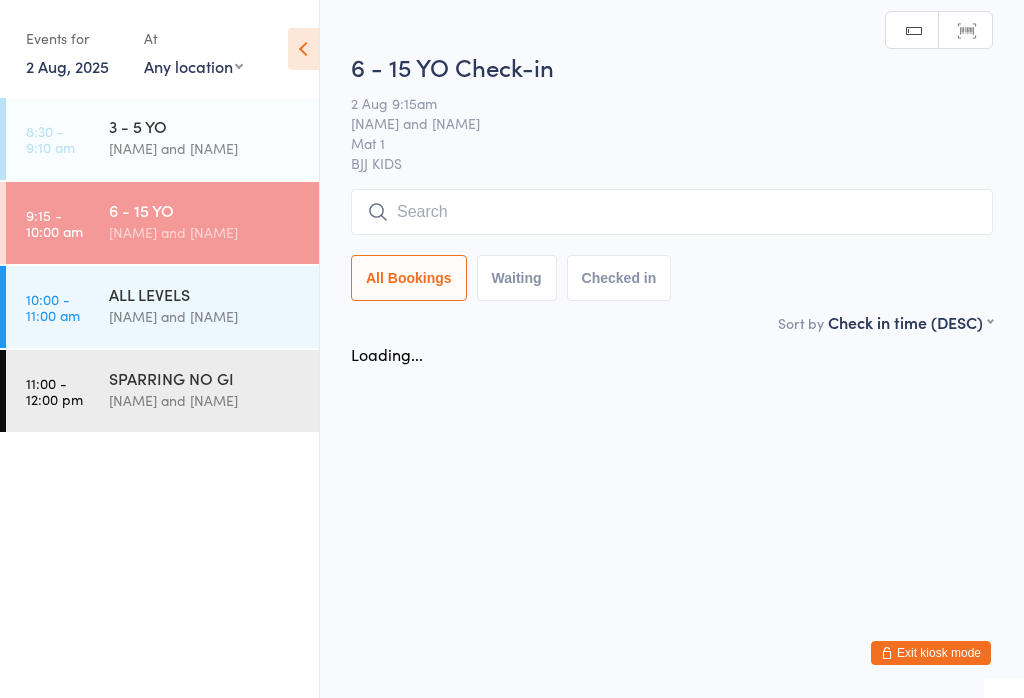 click at bounding box center (672, 212) 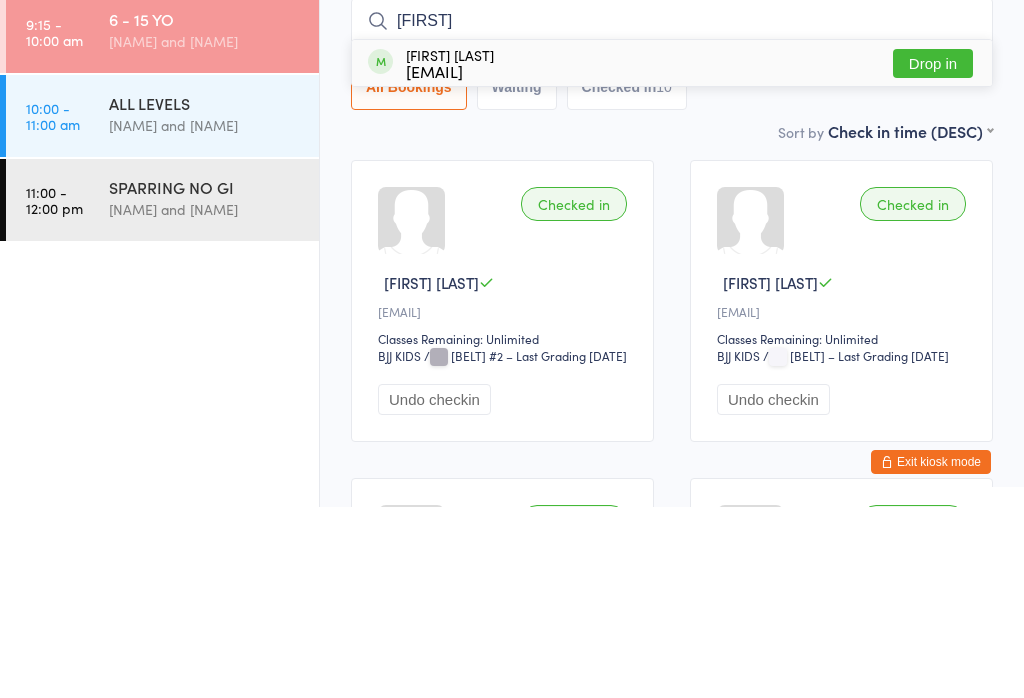 type on "[FIRST]" 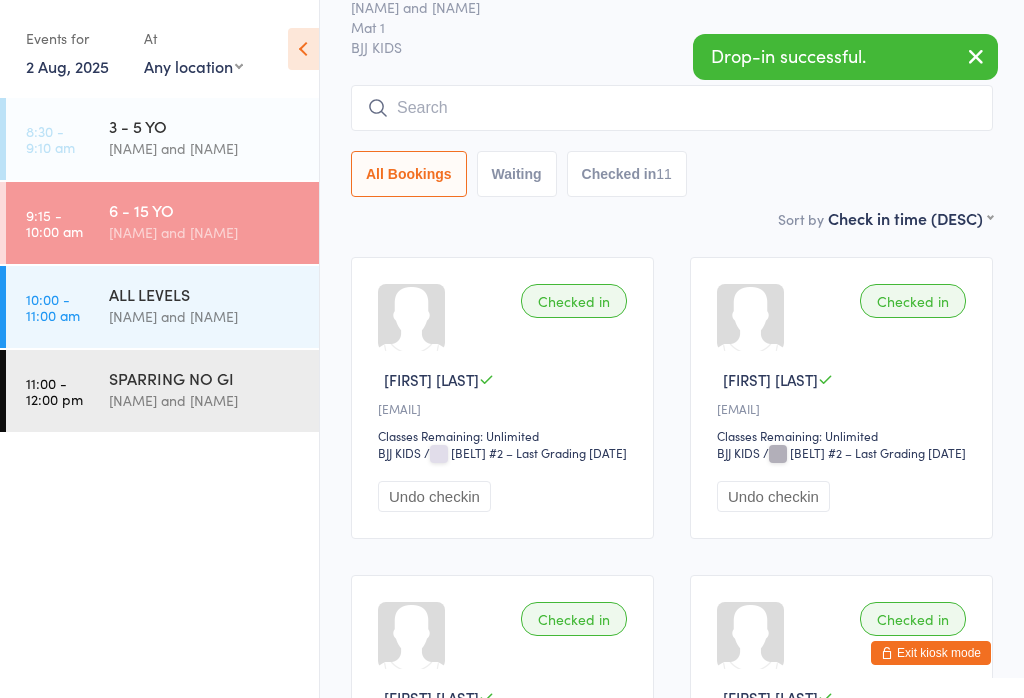 scroll, scrollTop: 0, scrollLeft: 0, axis: both 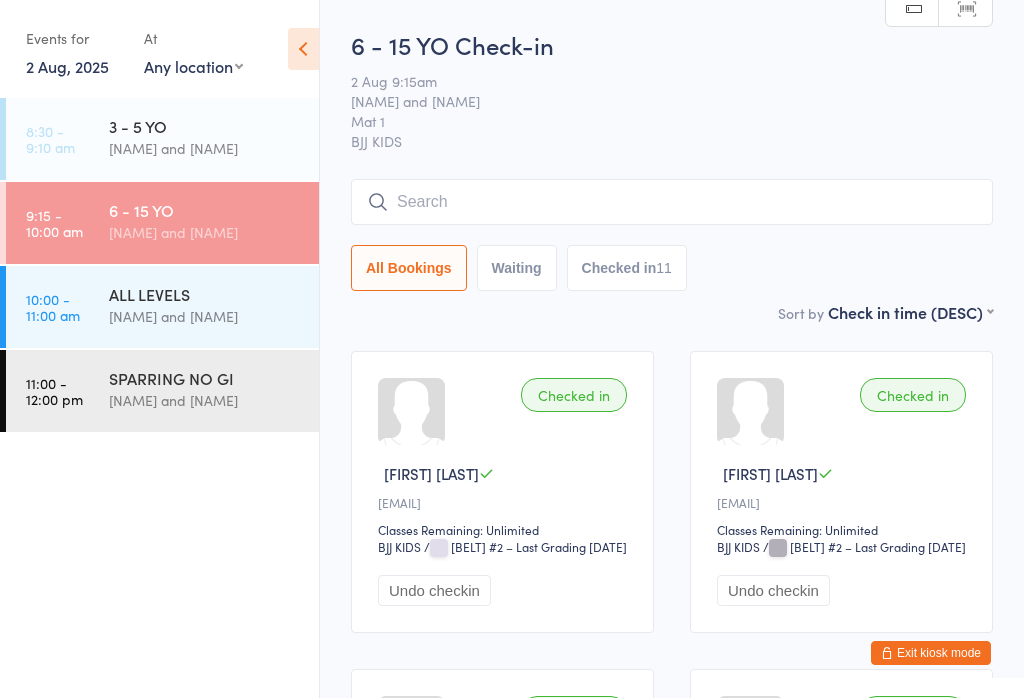 click at bounding box center [672, 202] 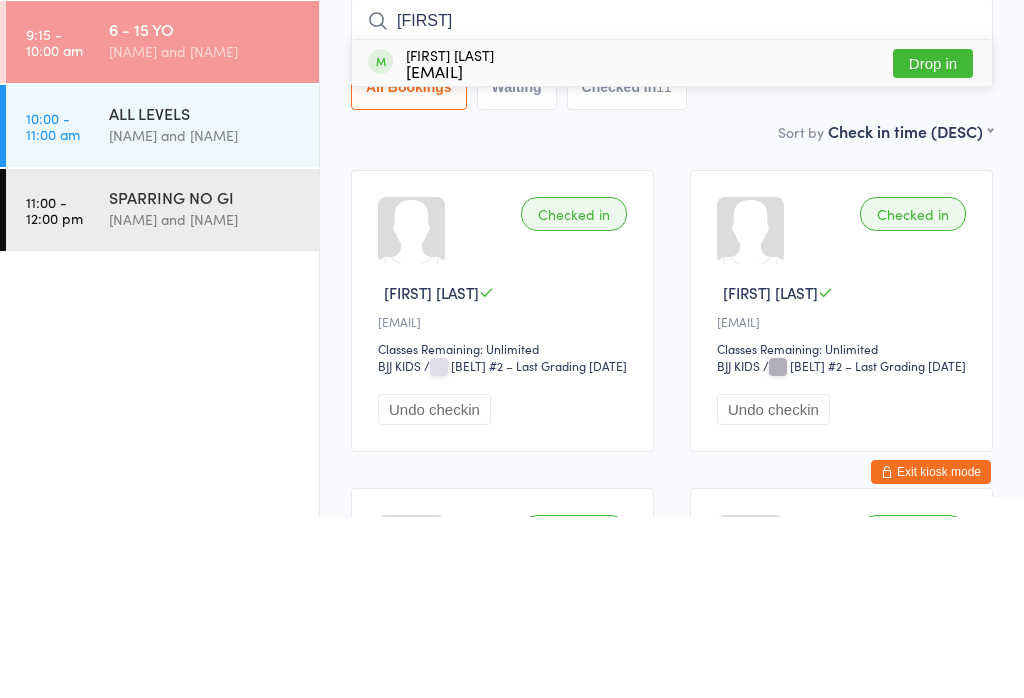 type on "[FIRST]" 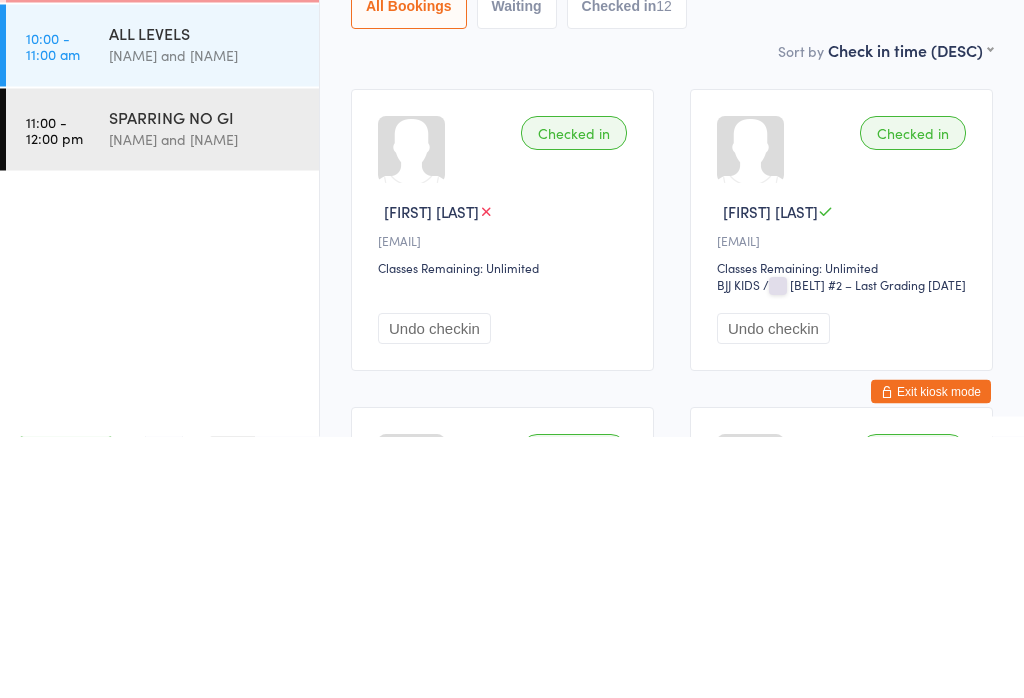 click on "Checked in" at bounding box center (574, 395) 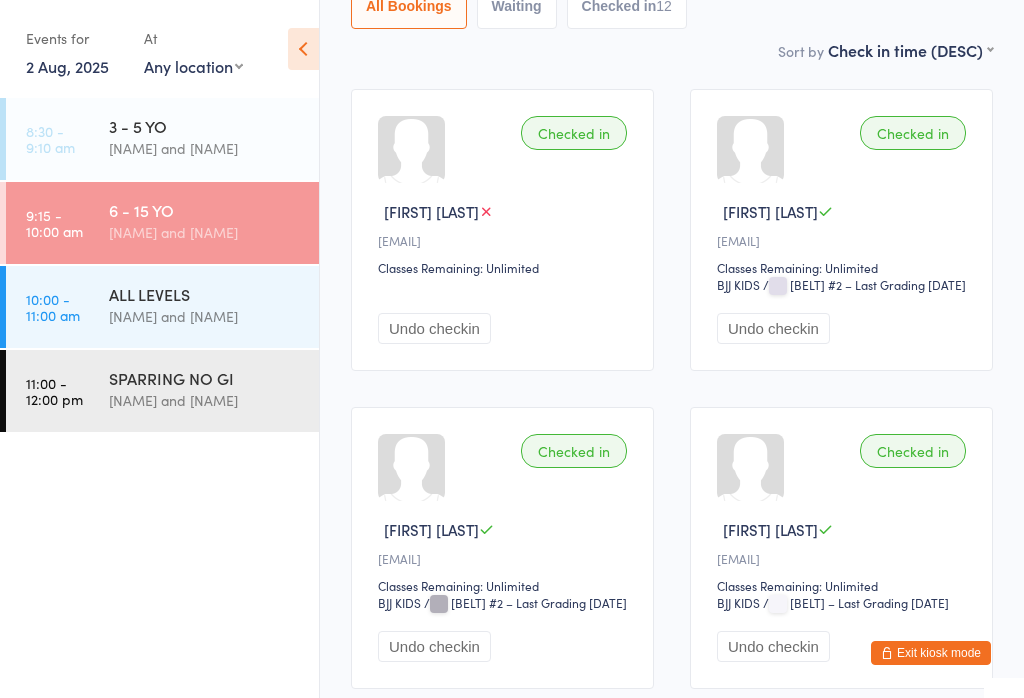 click on "Checked in" at bounding box center (574, 133) 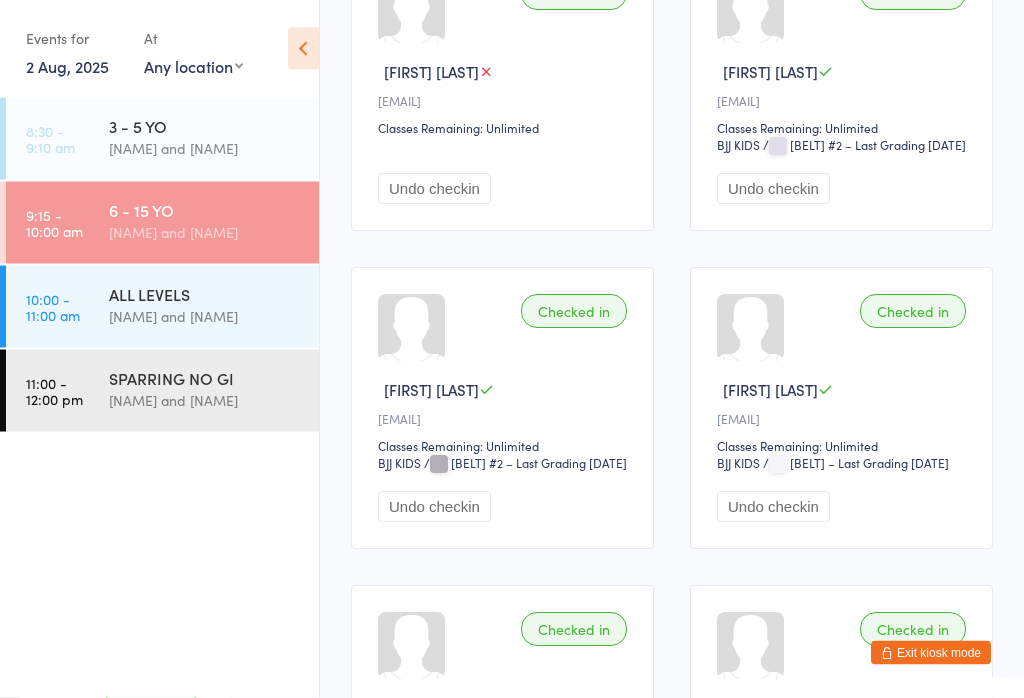 scroll, scrollTop: 0, scrollLeft: 0, axis: both 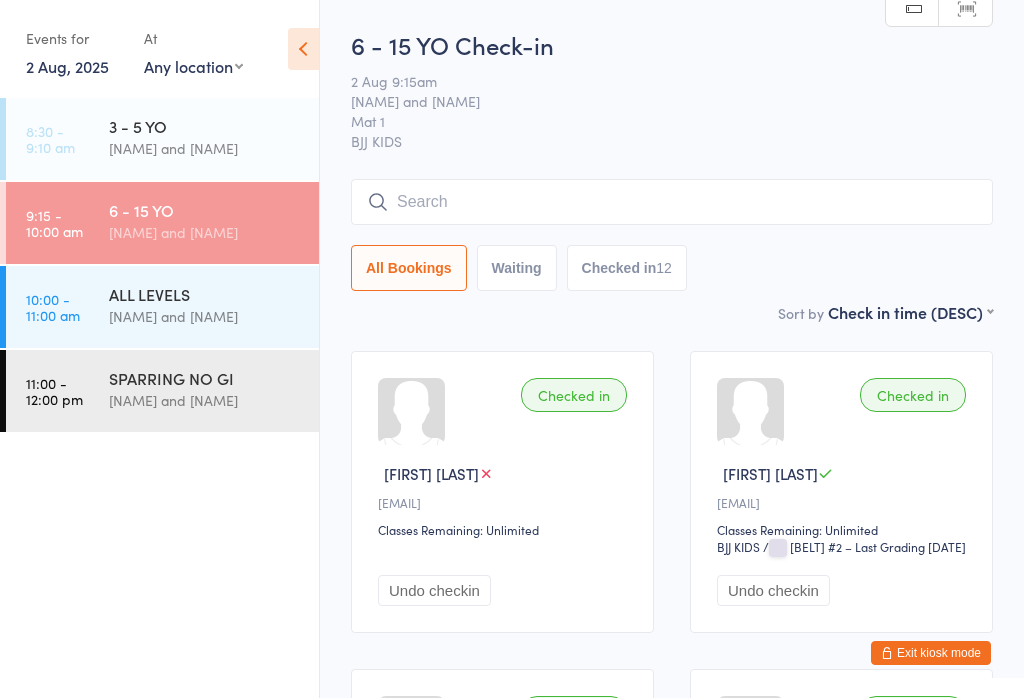 click on "Checked in" at bounding box center (574, 395) 